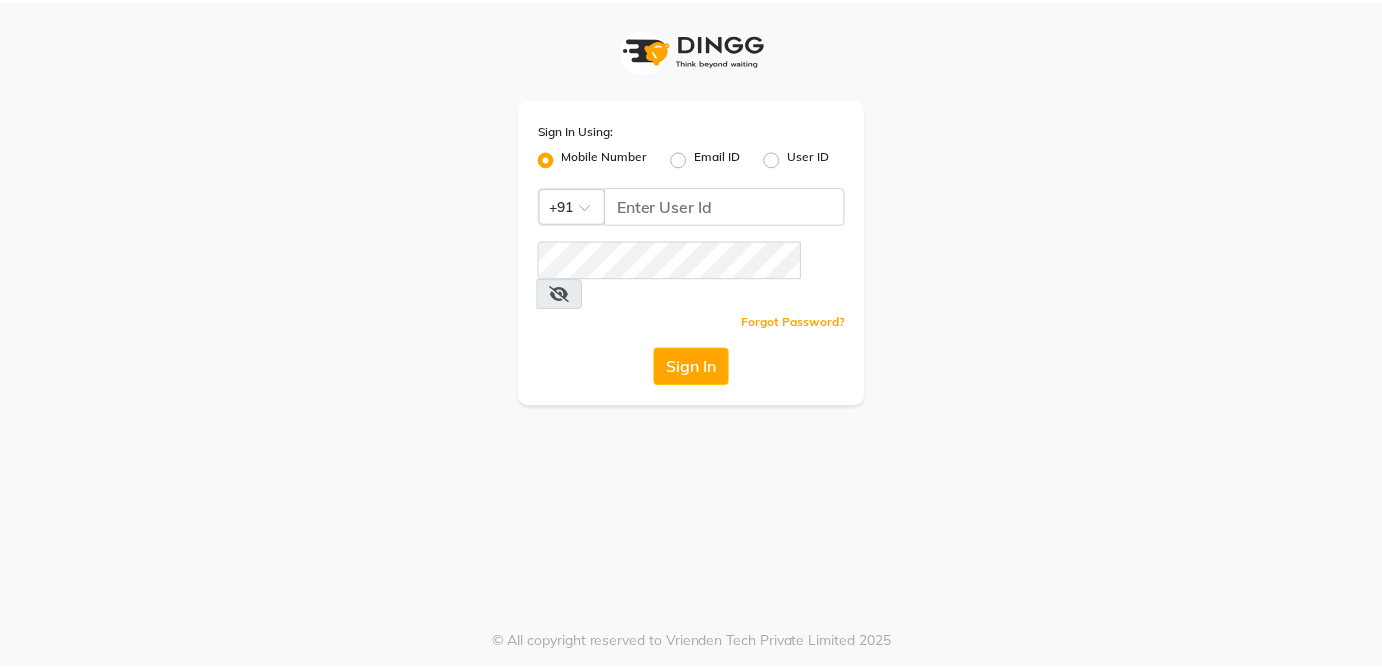 scroll, scrollTop: 0, scrollLeft: 0, axis: both 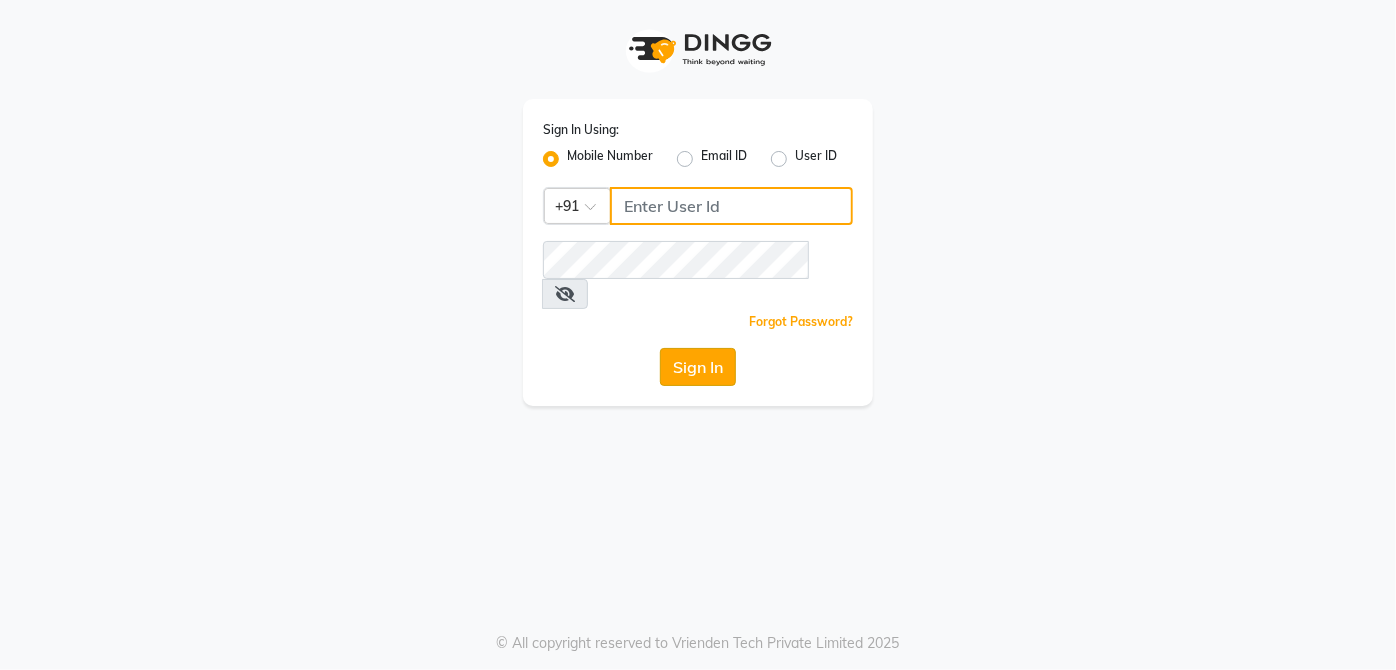 type on "[PHONE]" 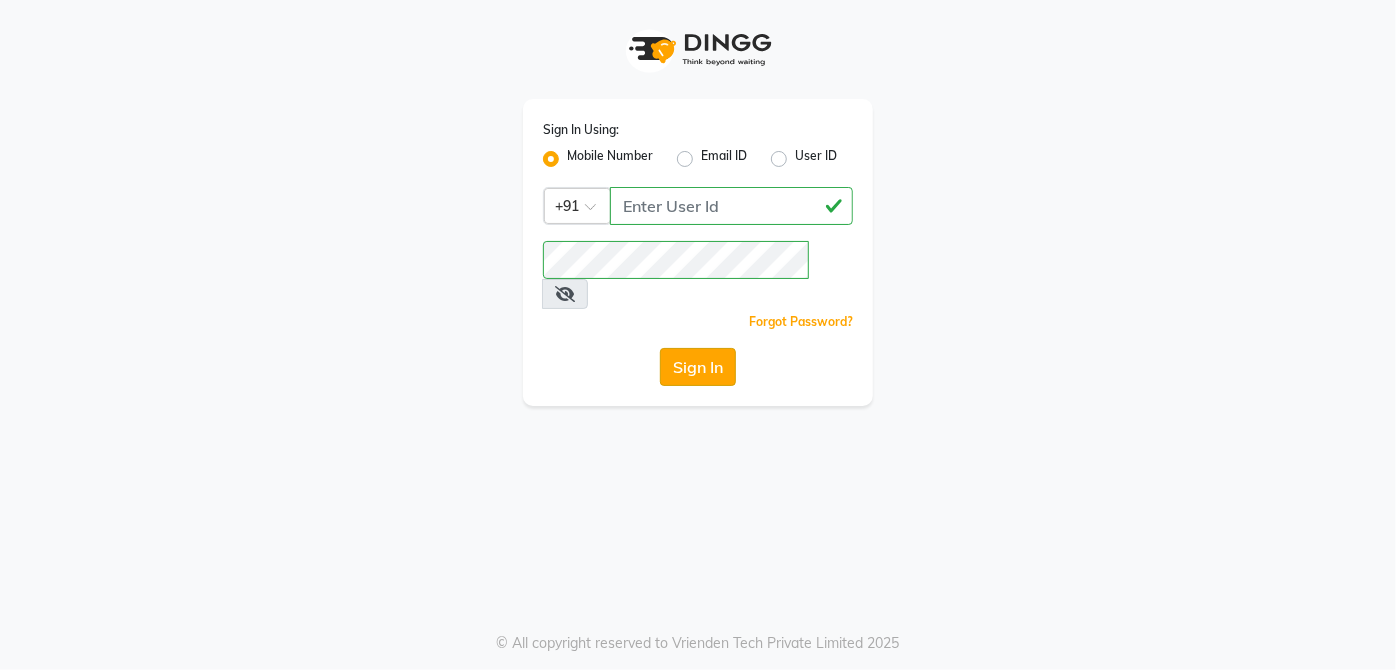 click on "Sign In" 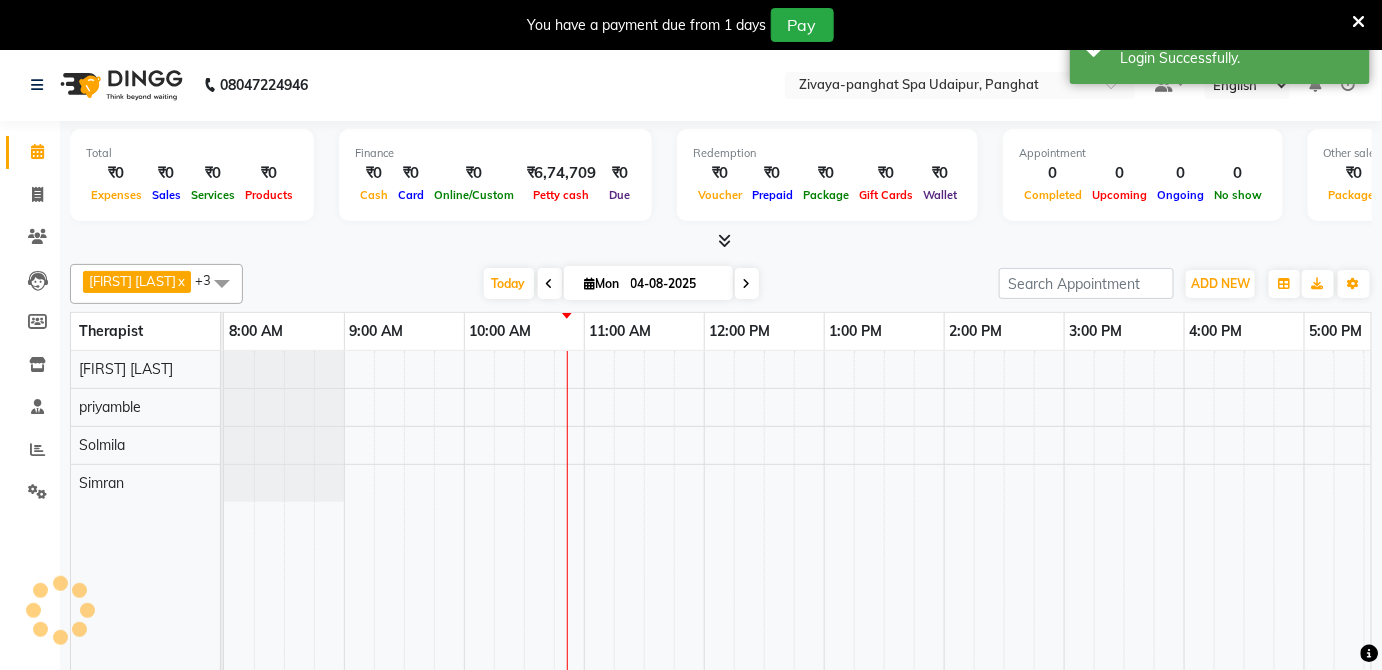 scroll, scrollTop: 0, scrollLeft: 0, axis: both 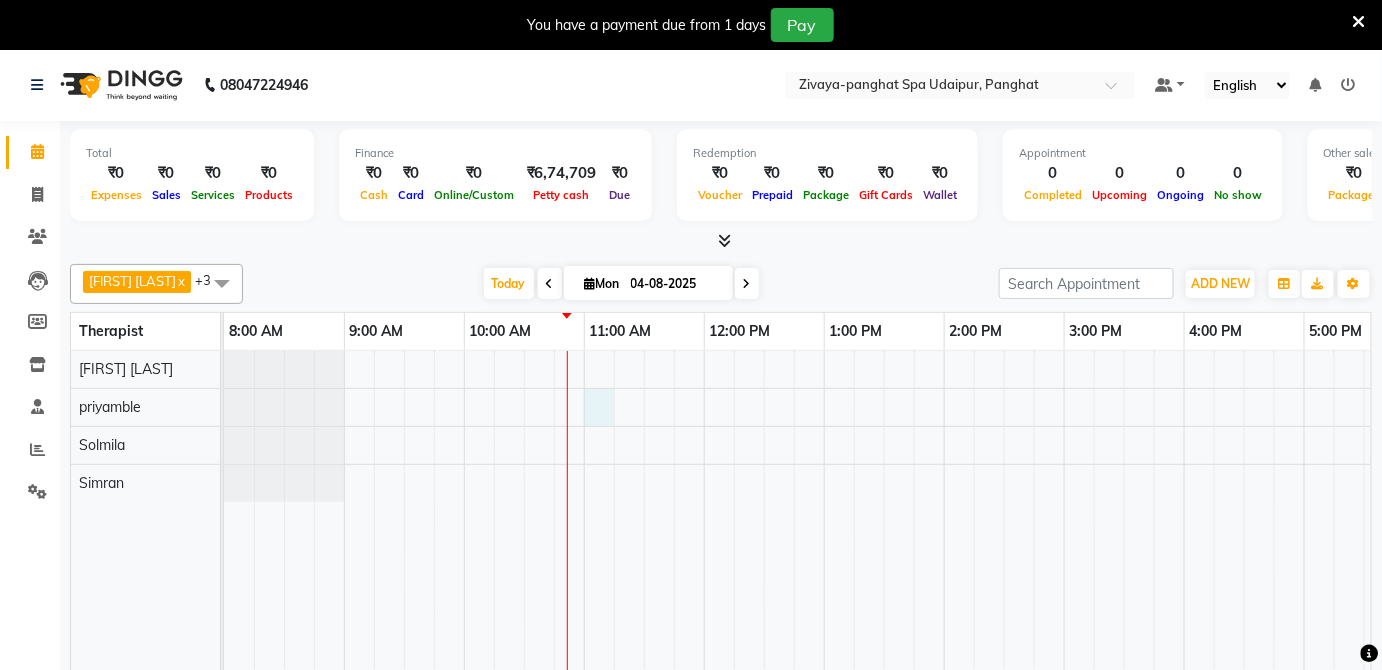 click at bounding box center [1124, 525] 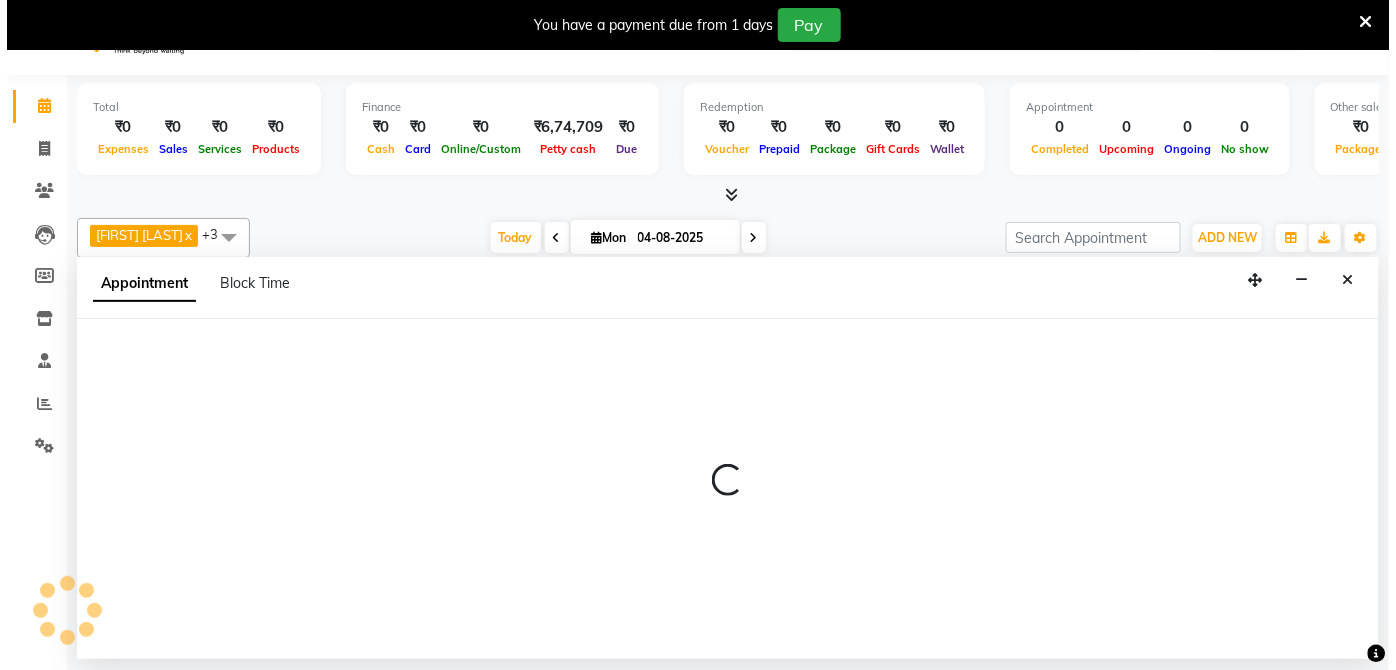 scroll, scrollTop: 48, scrollLeft: 0, axis: vertical 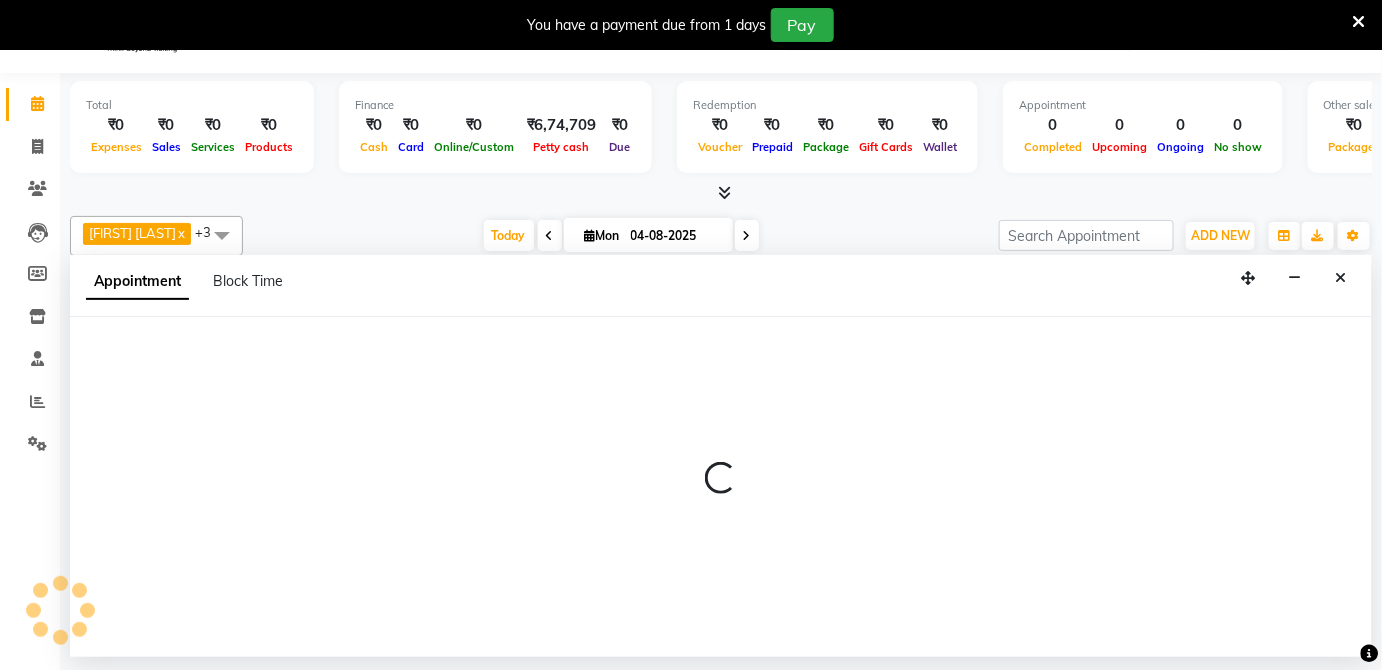 select on "66041" 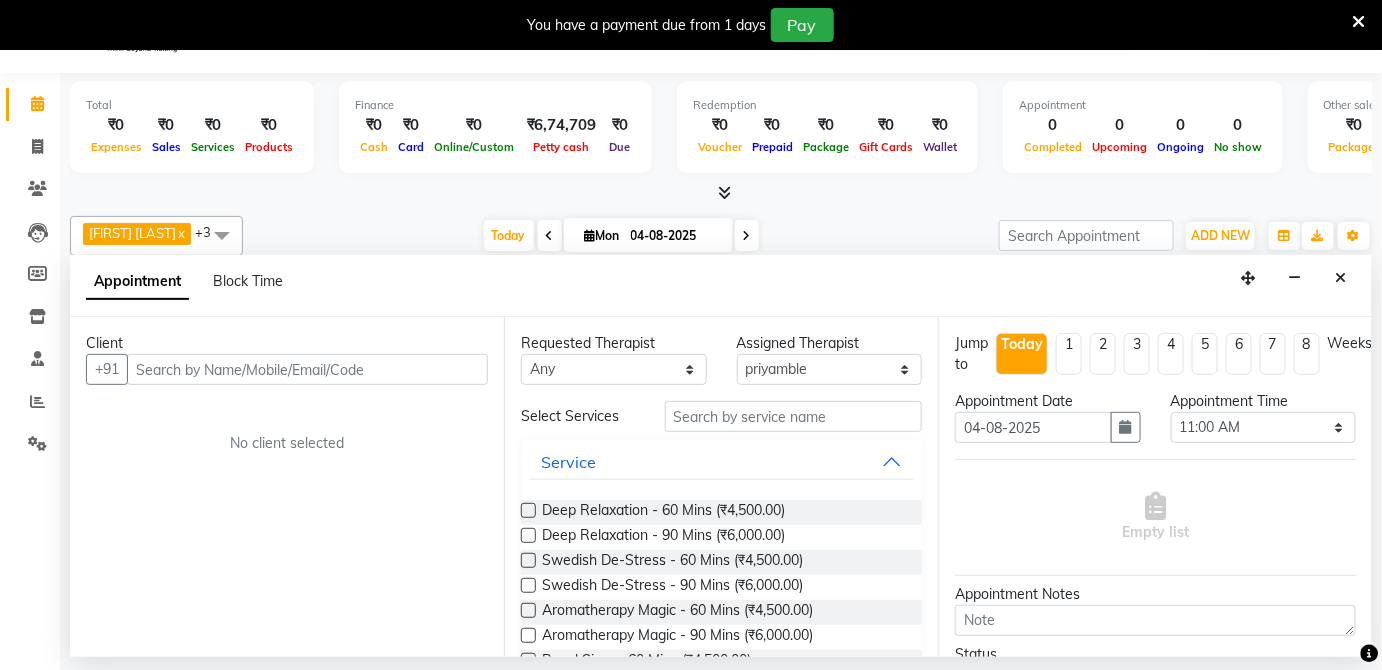 click at bounding box center (307, 369) 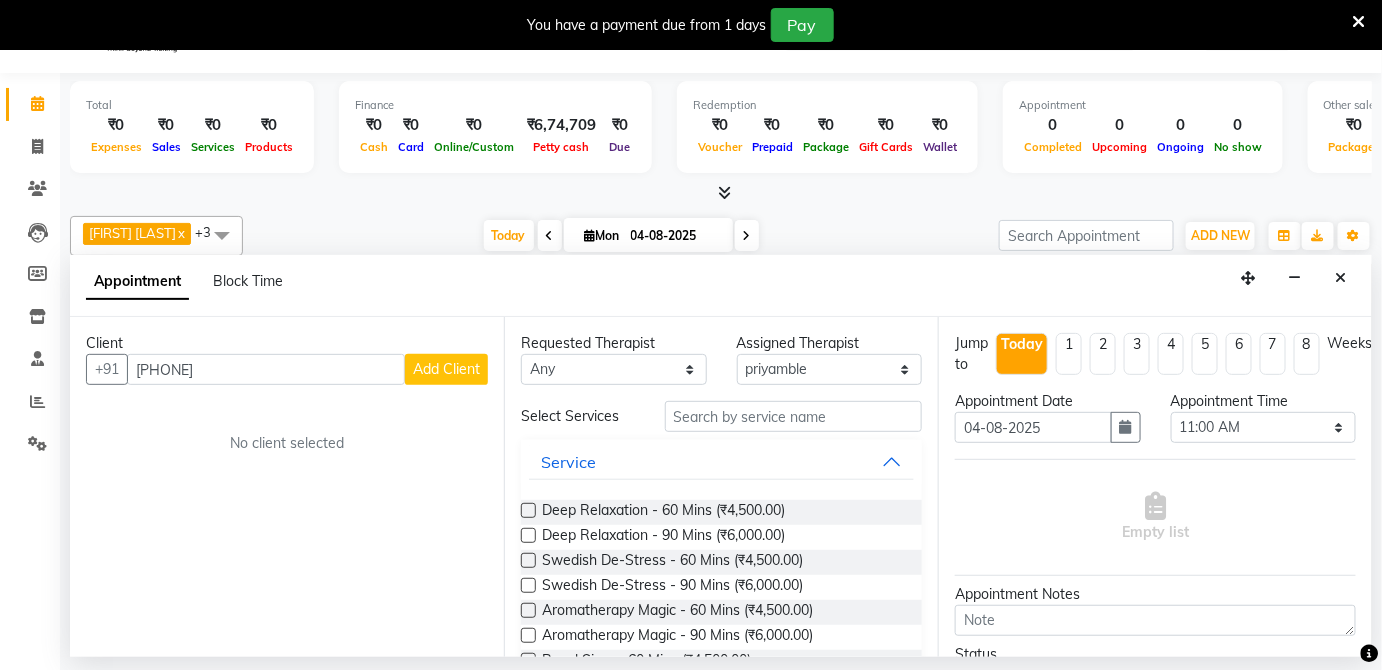 type on "[PHONE]" 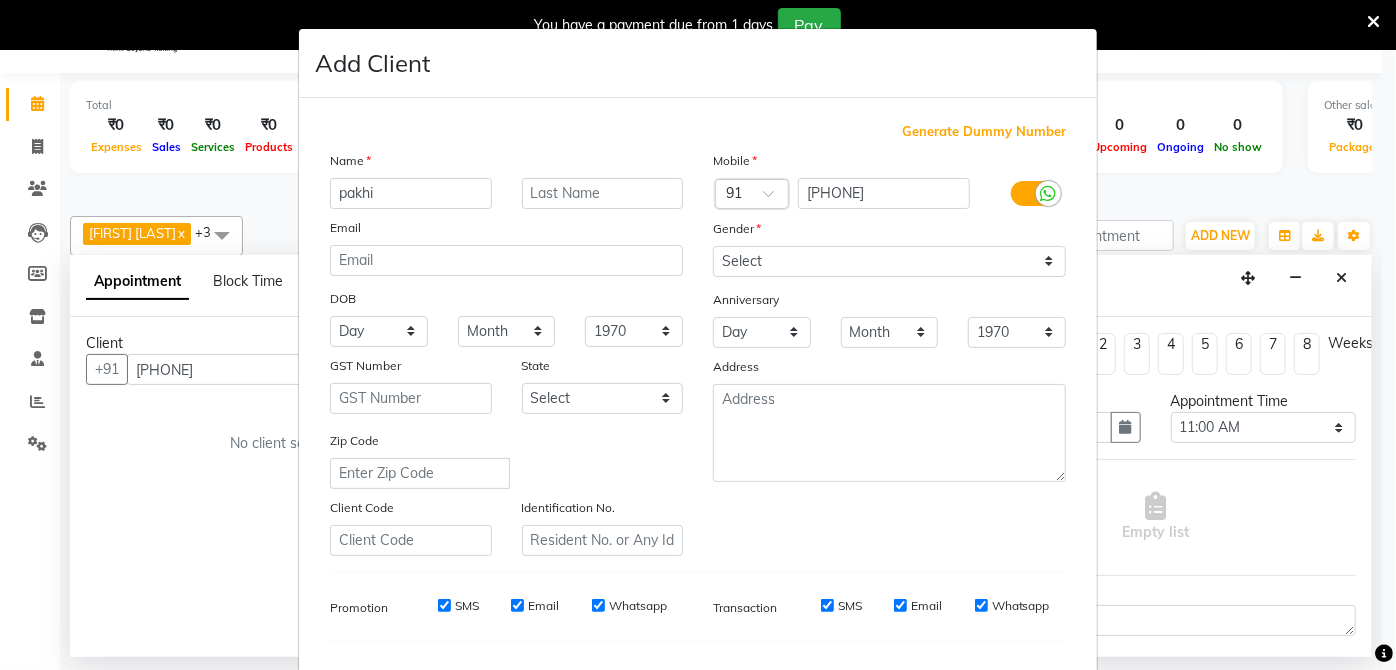 type on "pakhi" 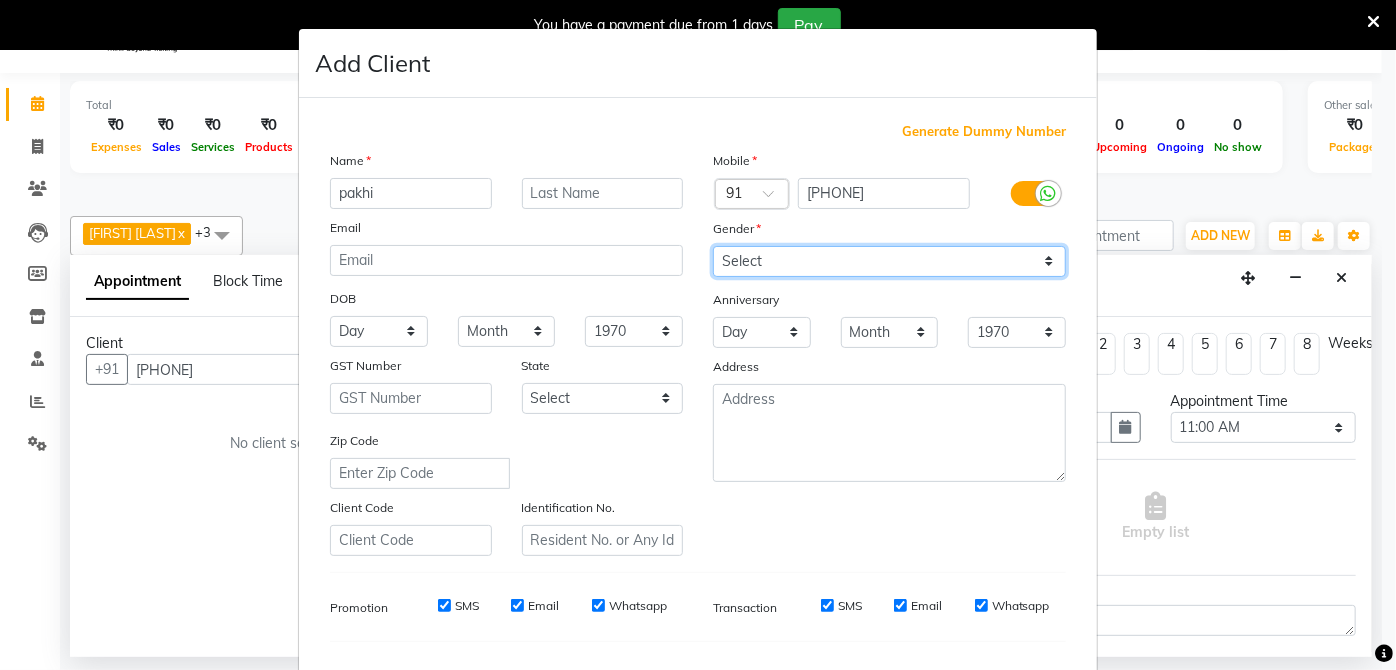 click on "Select Male Female Other Prefer Not To Say" at bounding box center (889, 261) 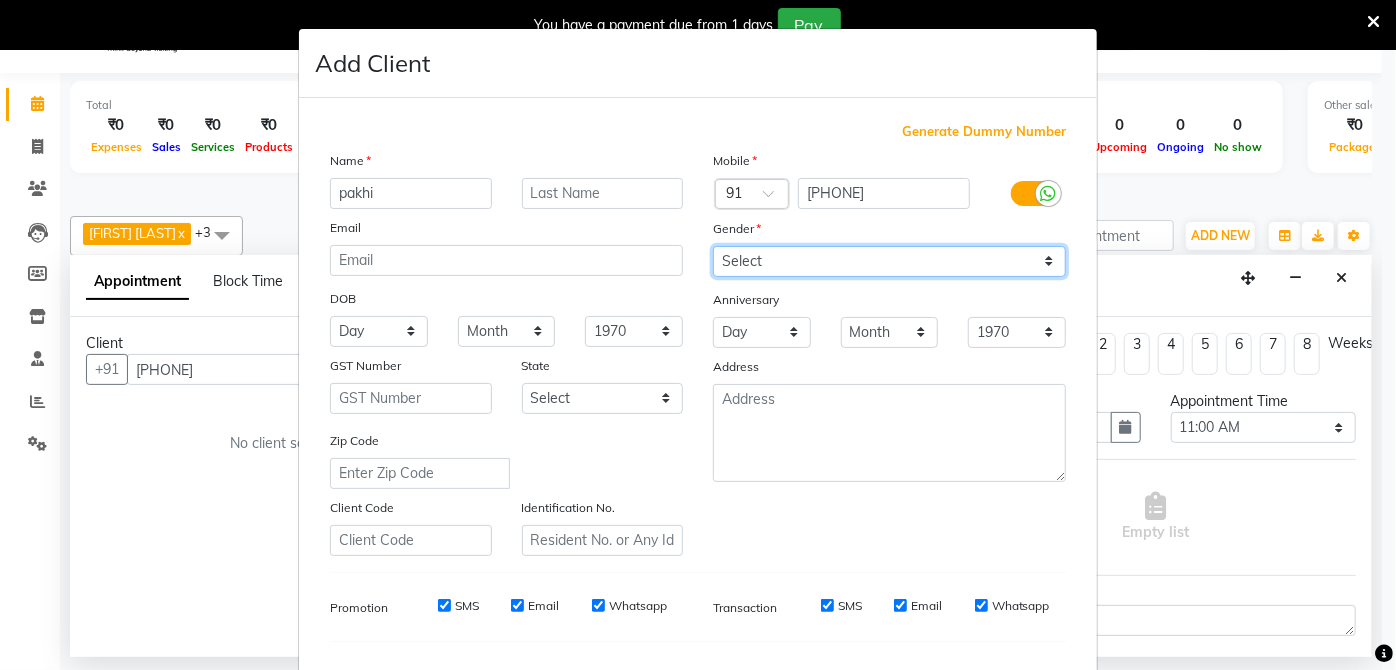 select on "female" 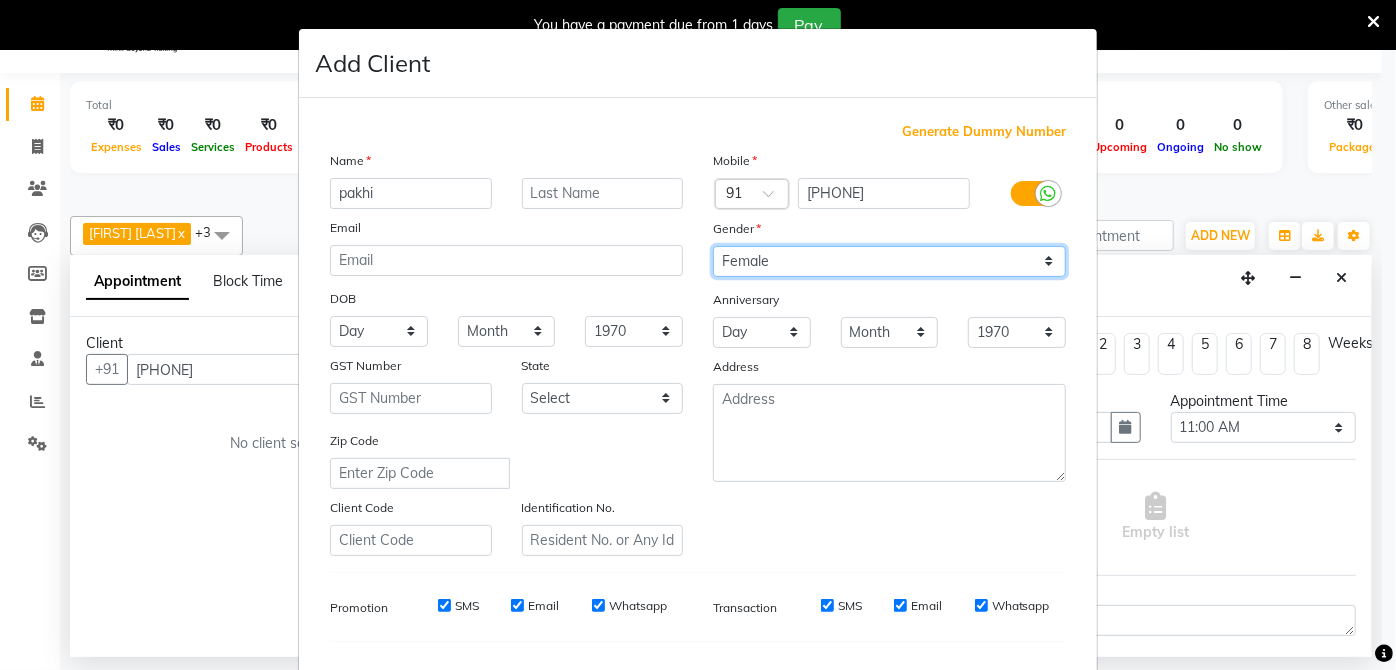 click on "Select Male Female Other Prefer Not To Say" at bounding box center (889, 261) 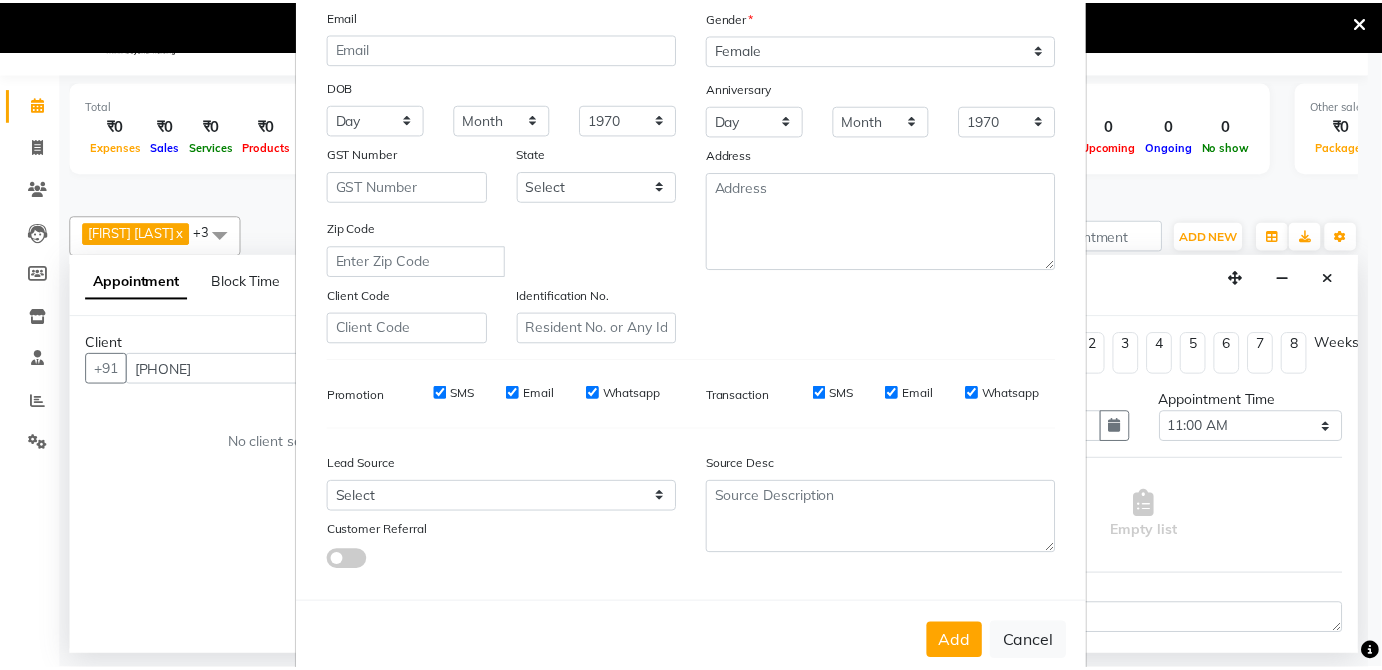 scroll, scrollTop: 251, scrollLeft: 0, axis: vertical 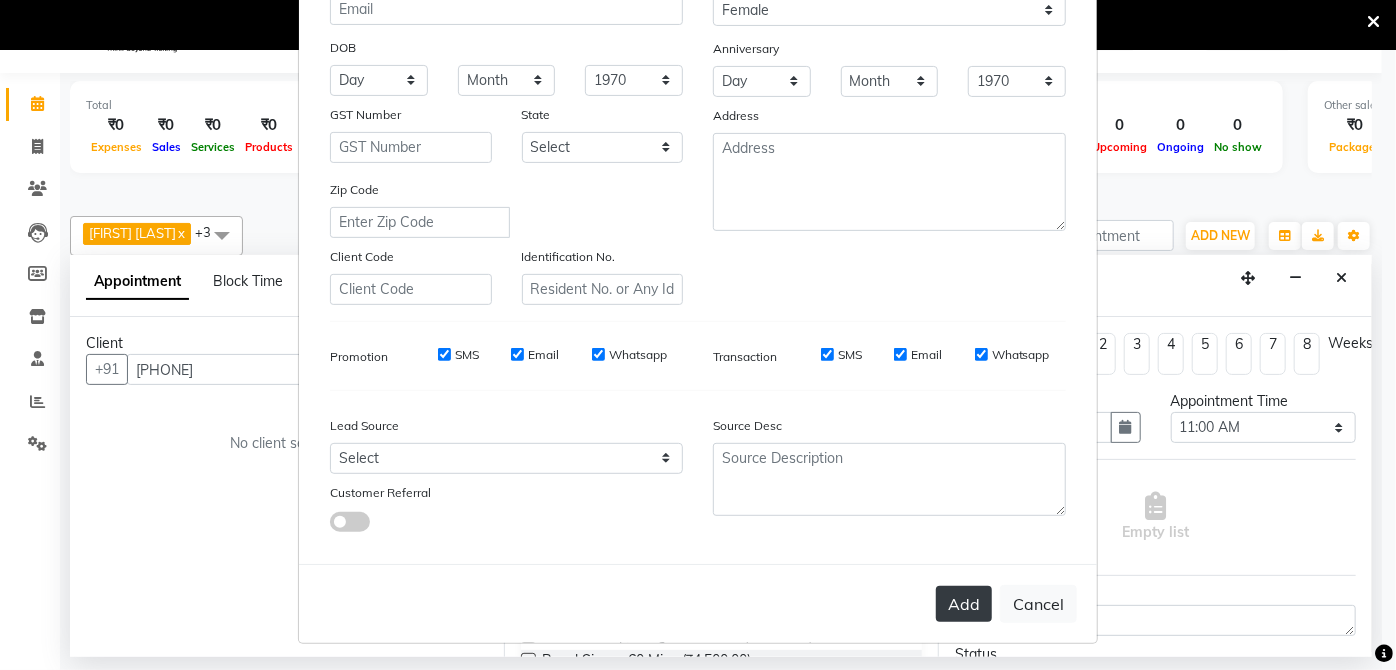click on "Add" at bounding box center (964, 604) 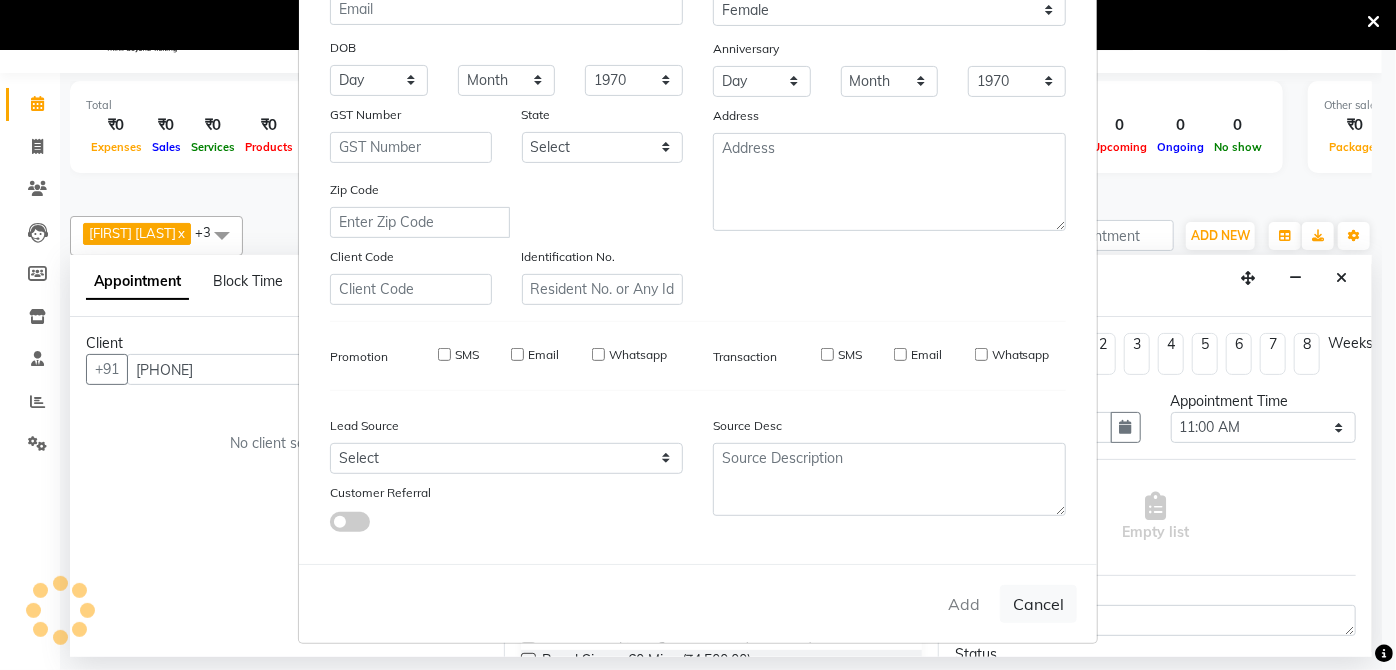 type 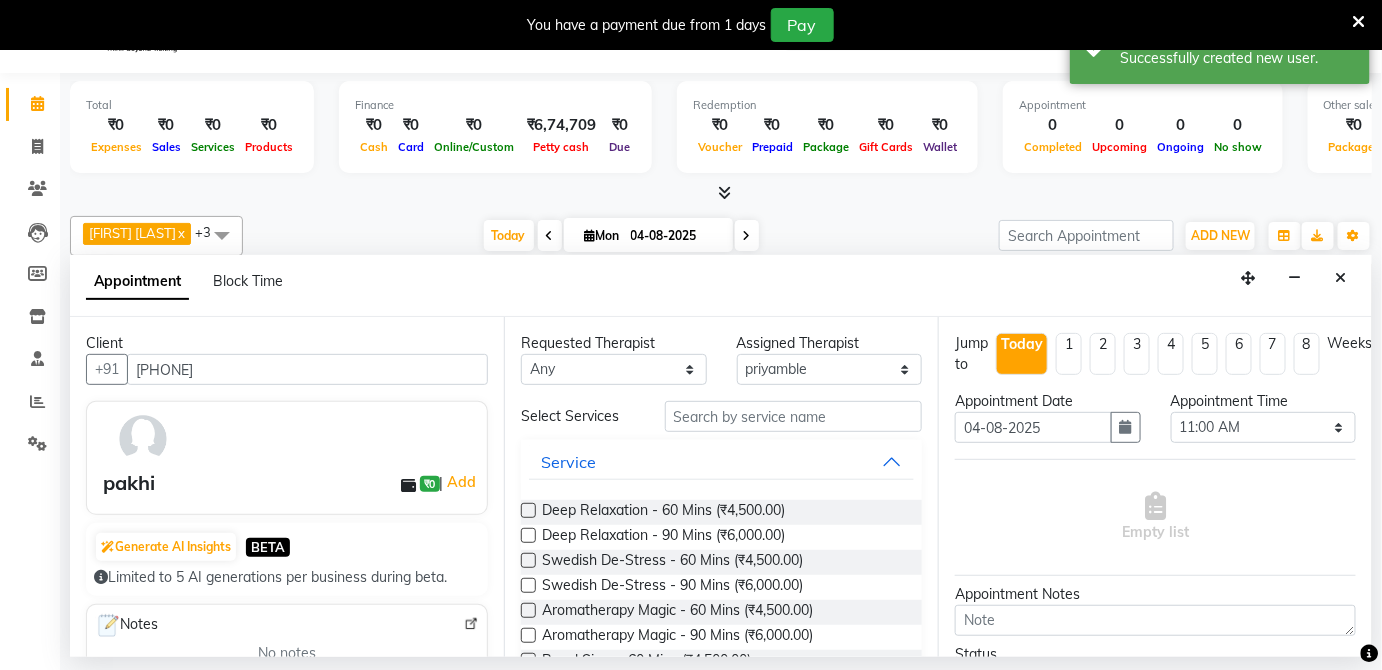 click at bounding box center [528, 510] 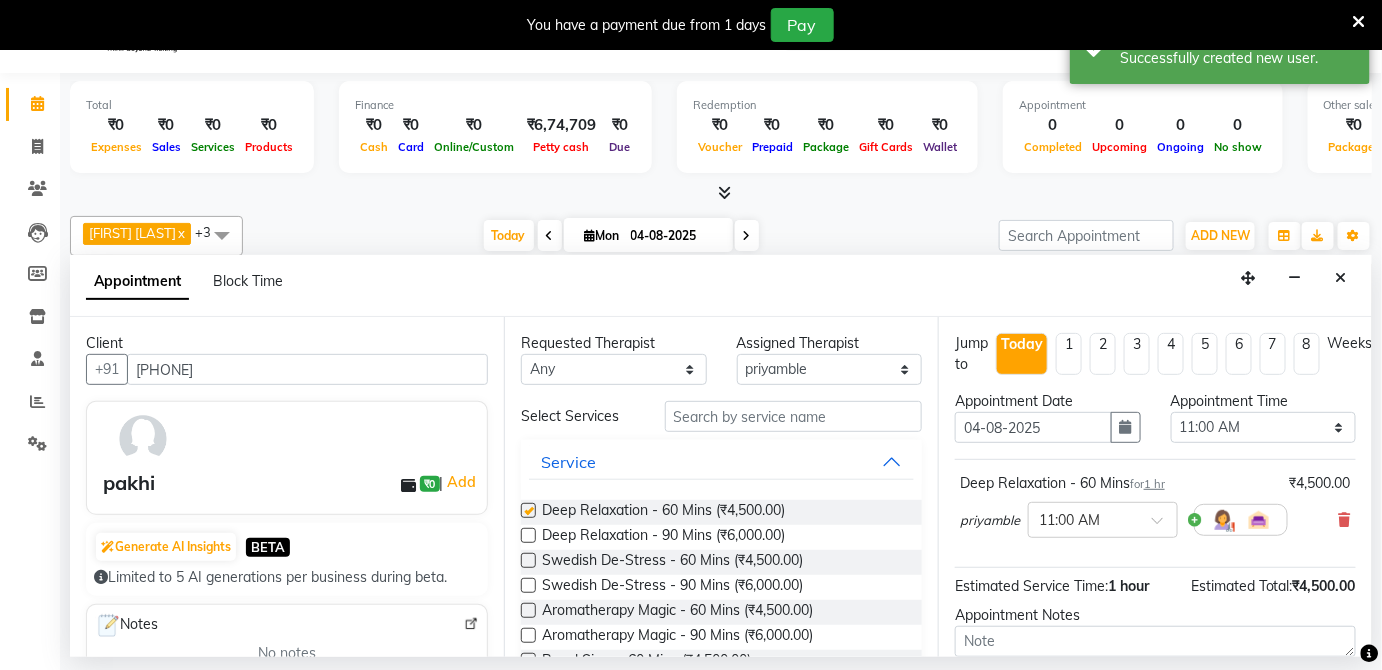checkbox on "false" 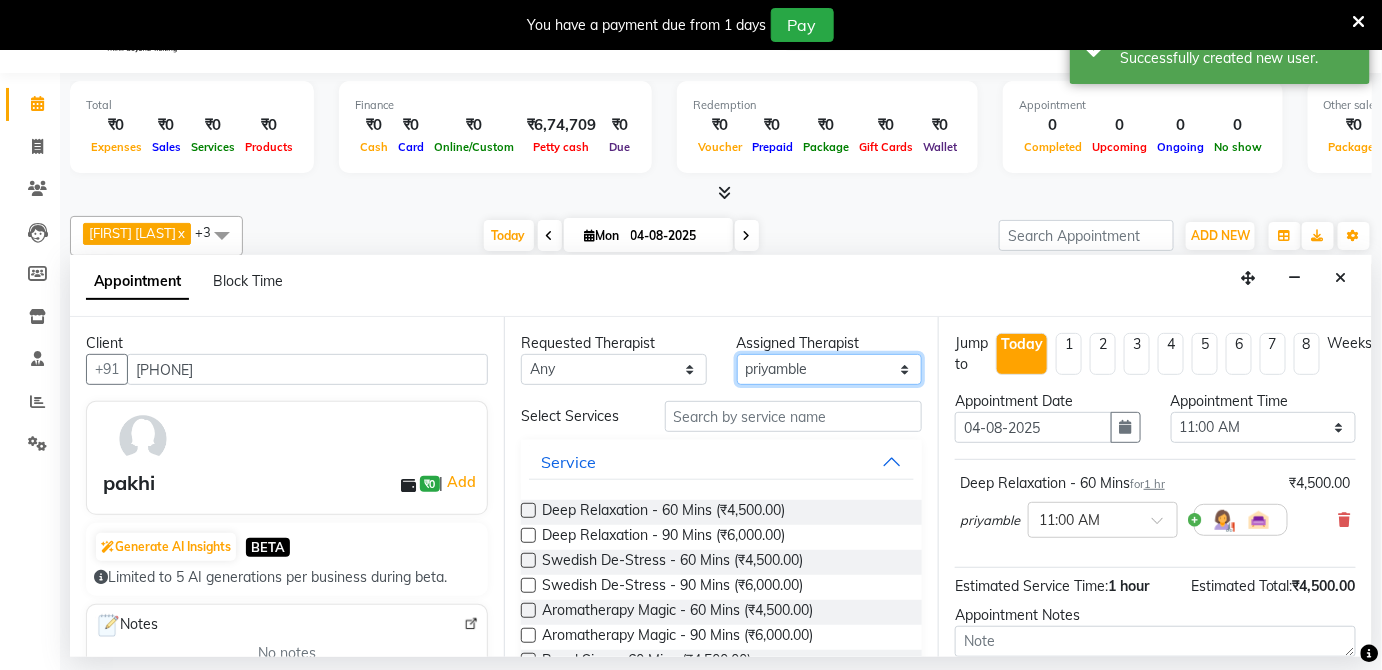 click on "Select [FIRST] [LAST] [LAST] [LAST] [LAST]" at bounding box center (830, 369) 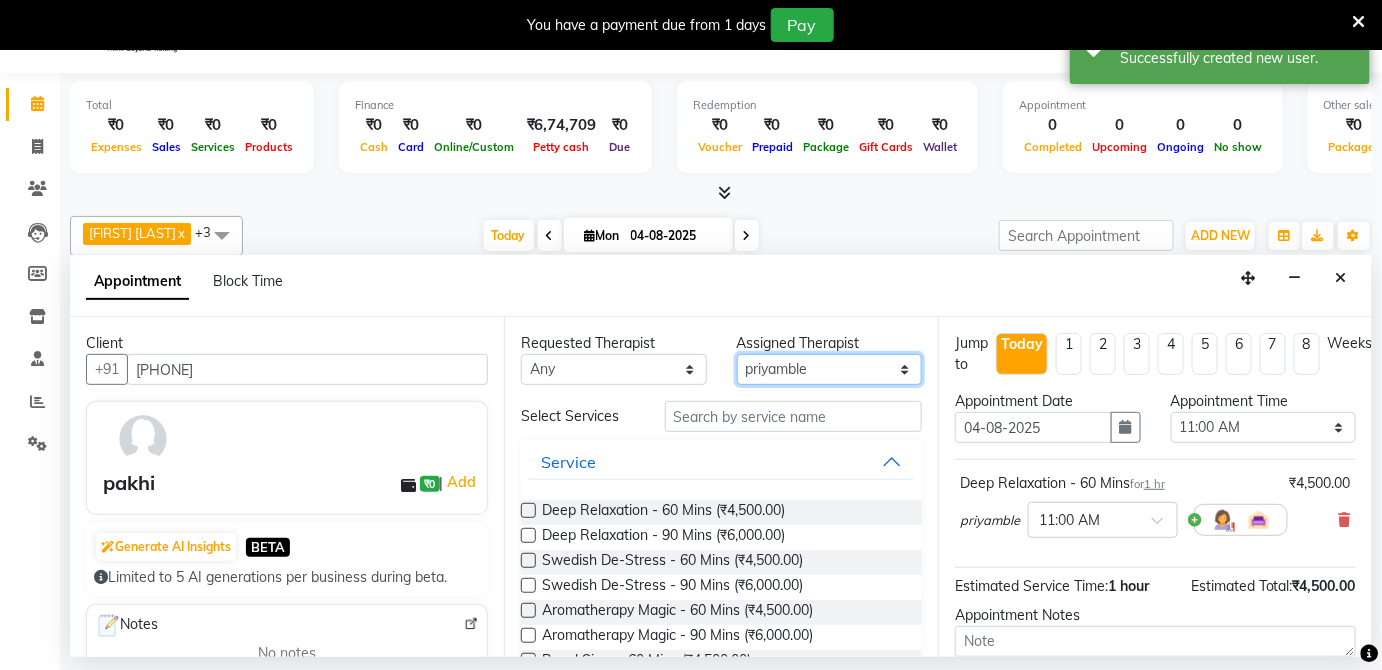 select on "66042" 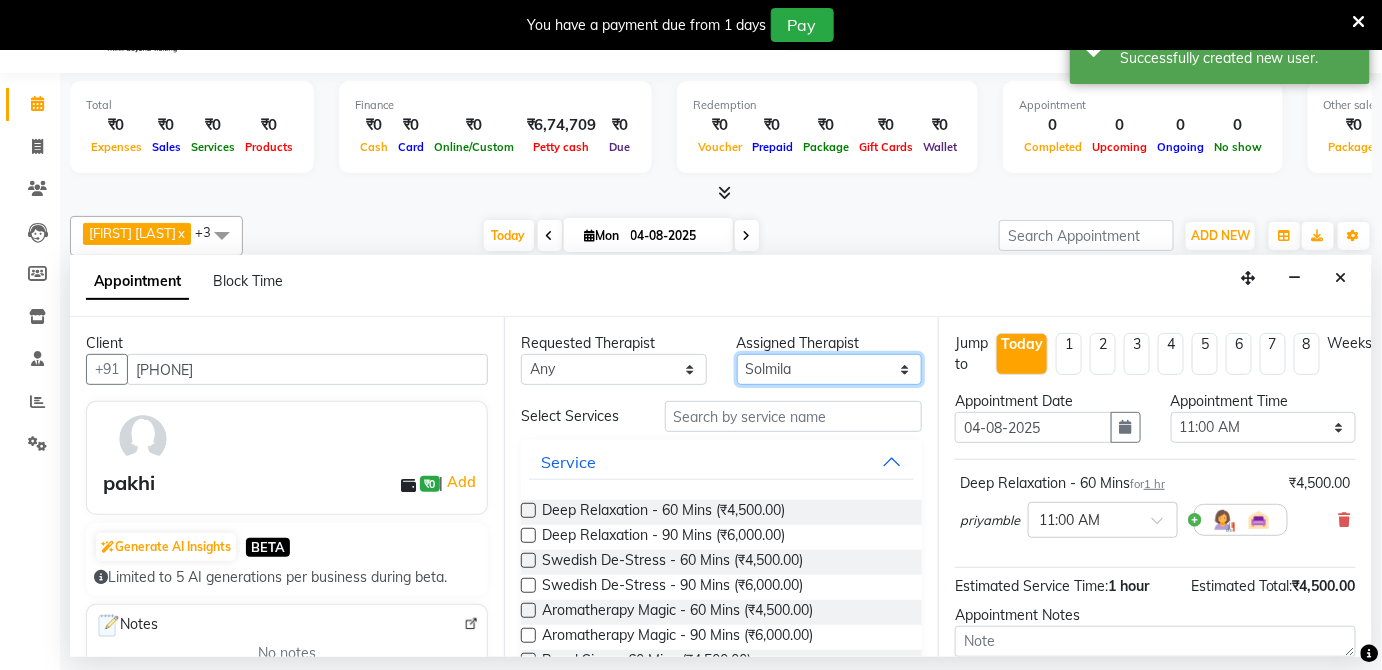 click on "Select [FIRST] [LAST] [LAST] [LAST] [LAST]" at bounding box center (830, 369) 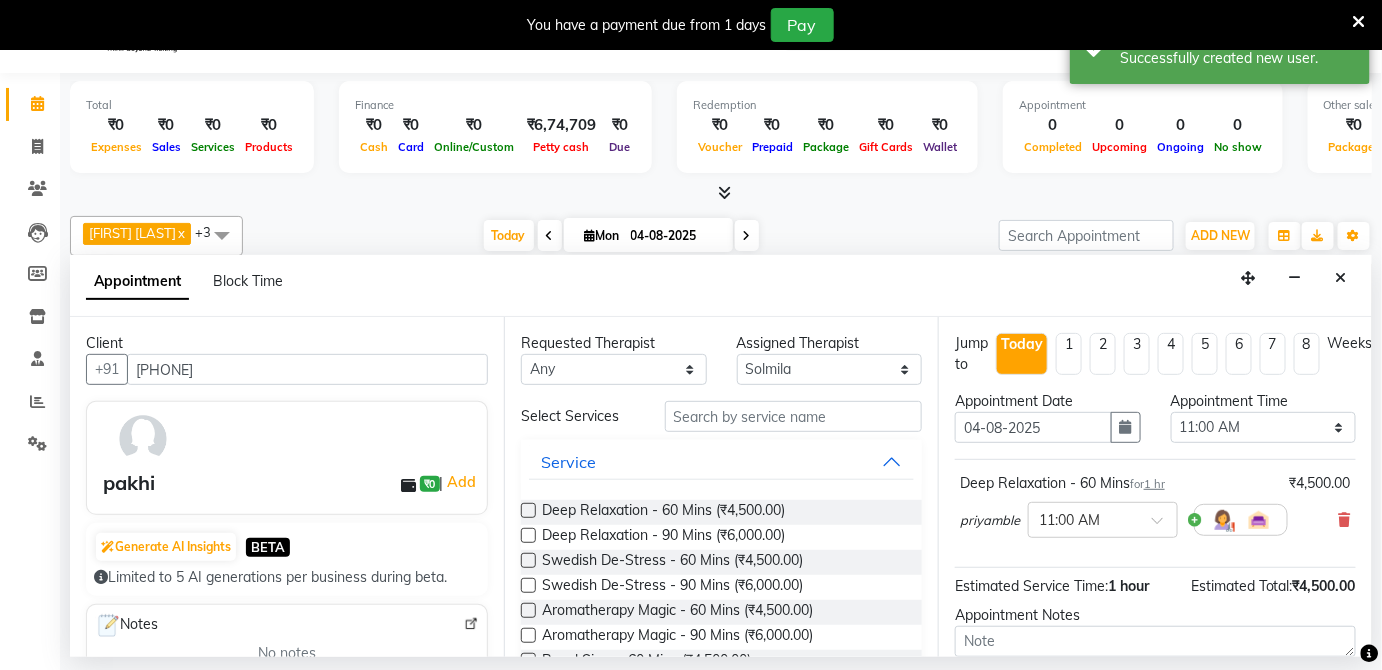 click at bounding box center (528, 510) 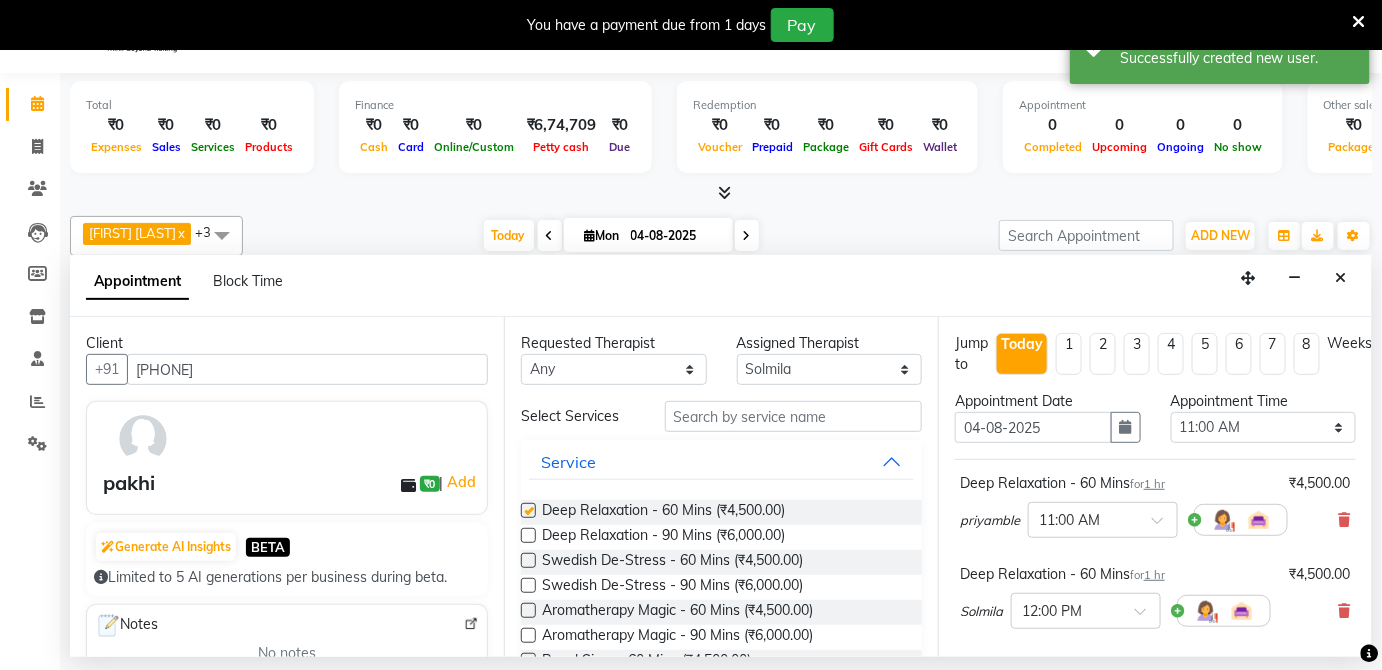 checkbox on "false" 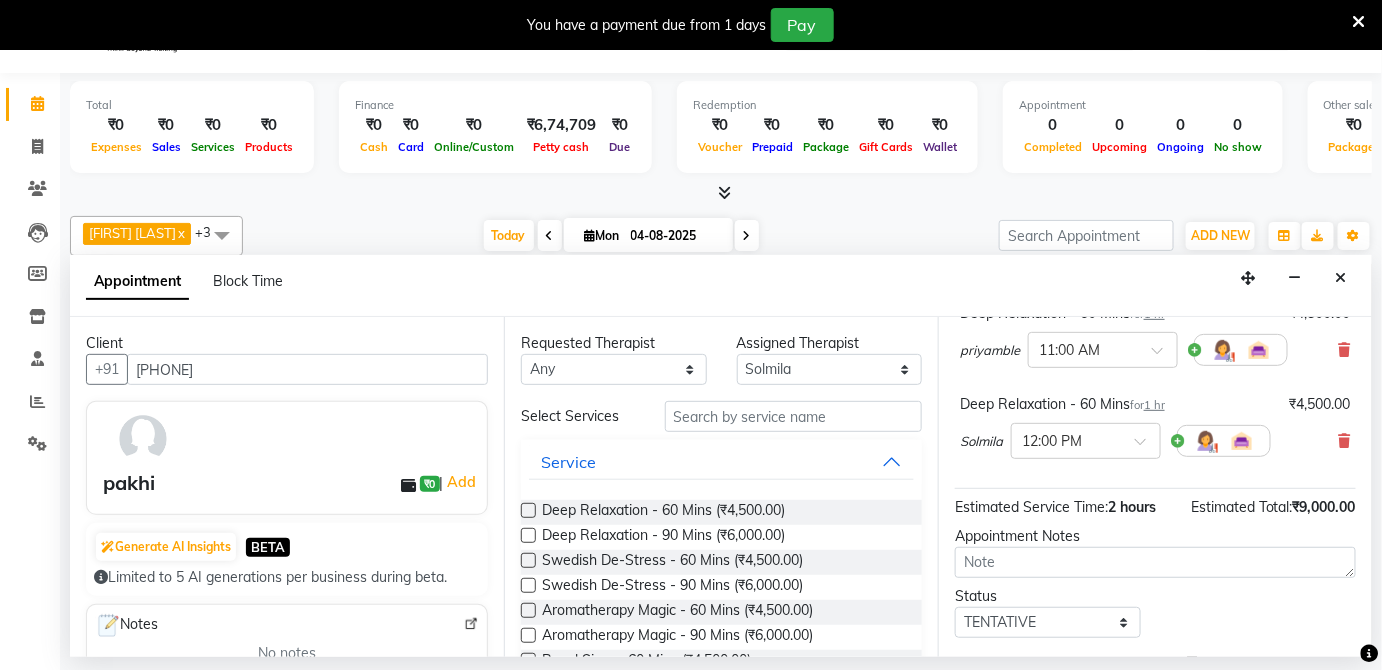 scroll, scrollTop: 151, scrollLeft: 0, axis: vertical 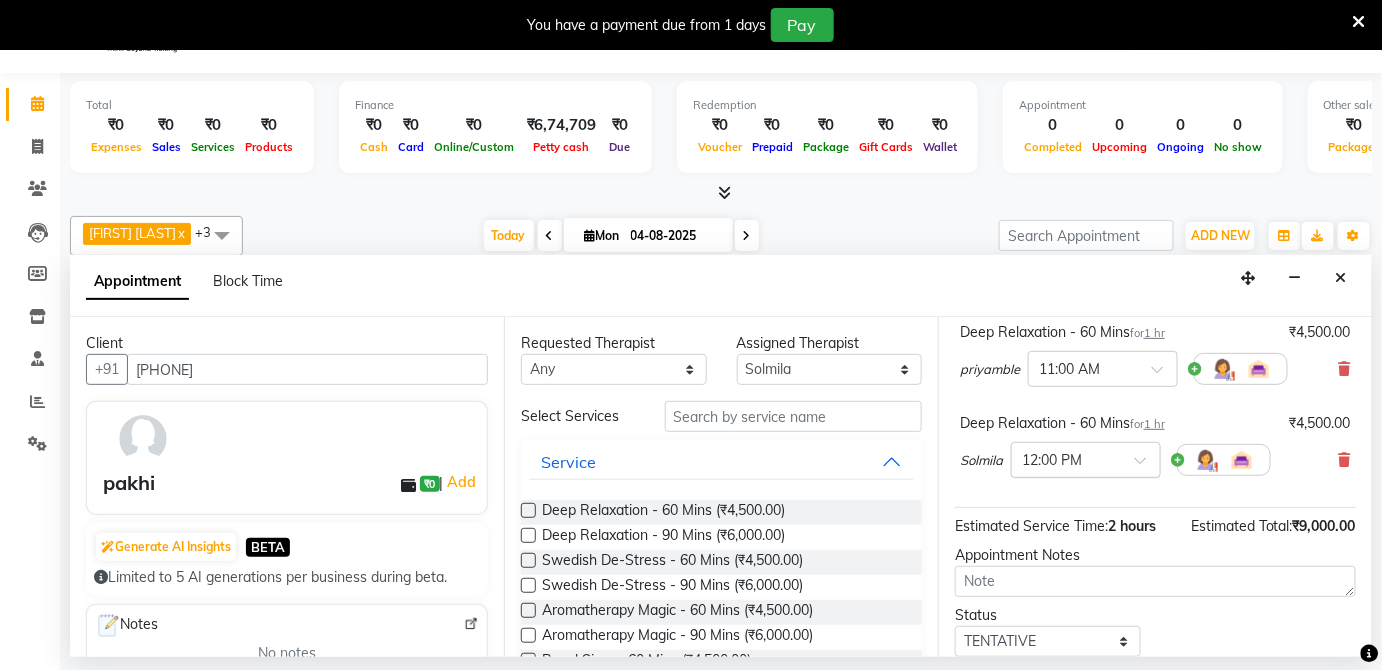 click at bounding box center [1147, 466] 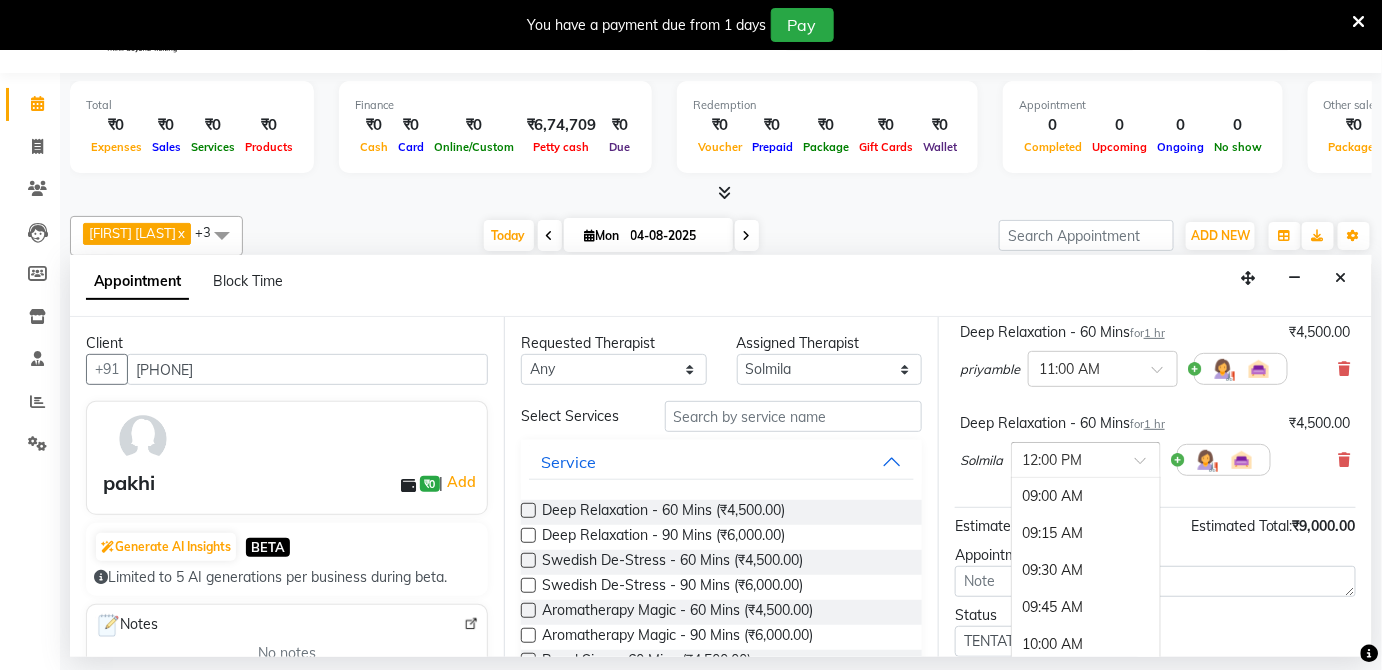 scroll, scrollTop: 444, scrollLeft: 0, axis: vertical 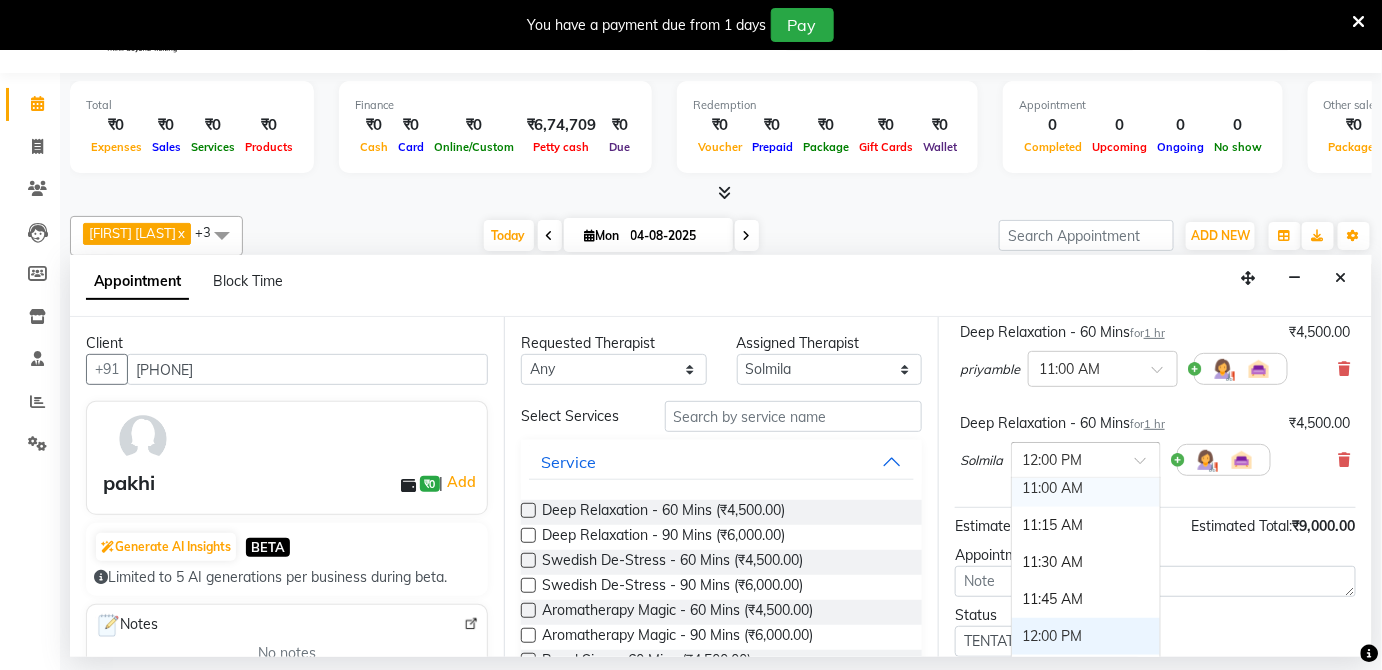 click on "11:00 AM" at bounding box center [1086, 488] 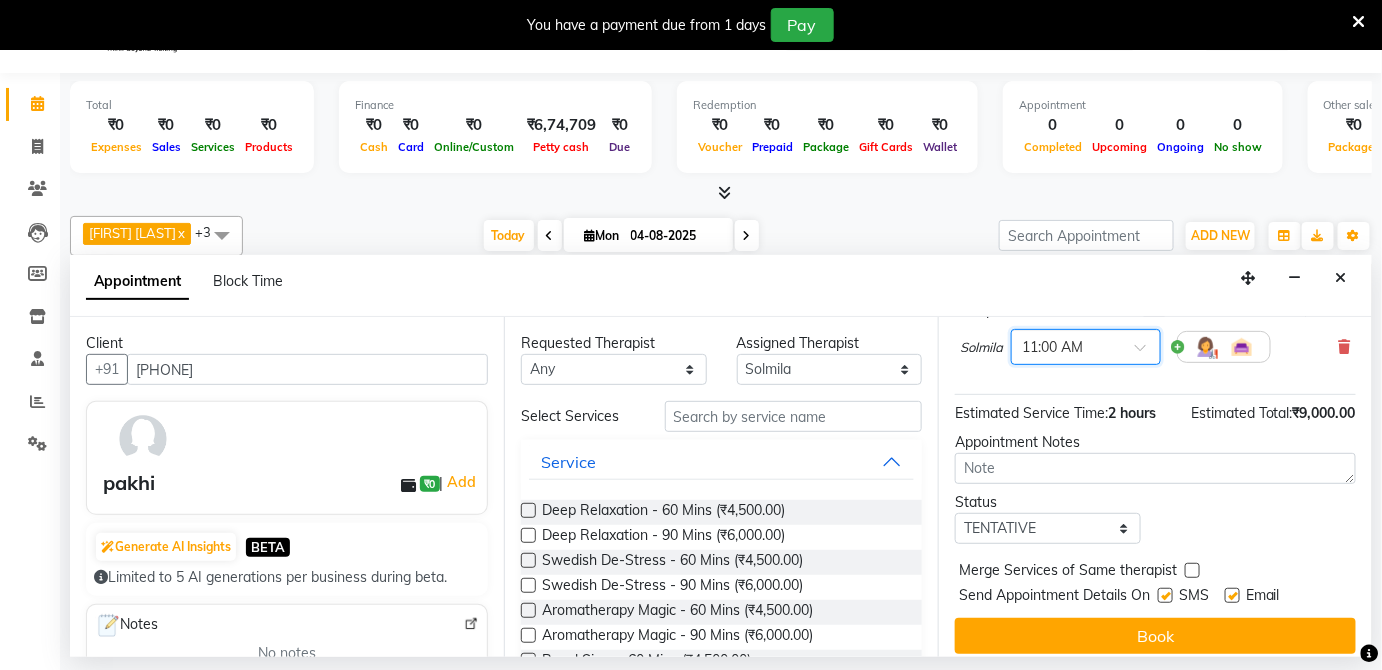 scroll, scrollTop: 296, scrollLeft: 0, axis: vertical 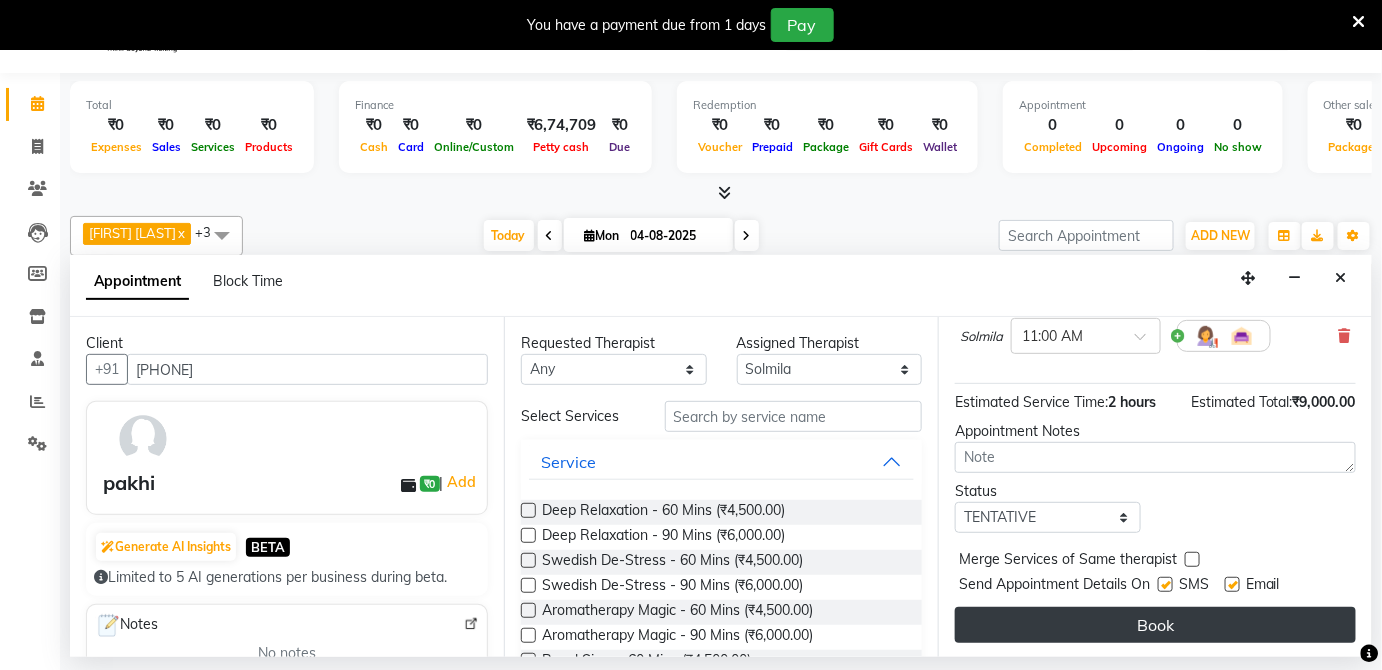 click on "Book" at bounding box center [1155, 625] 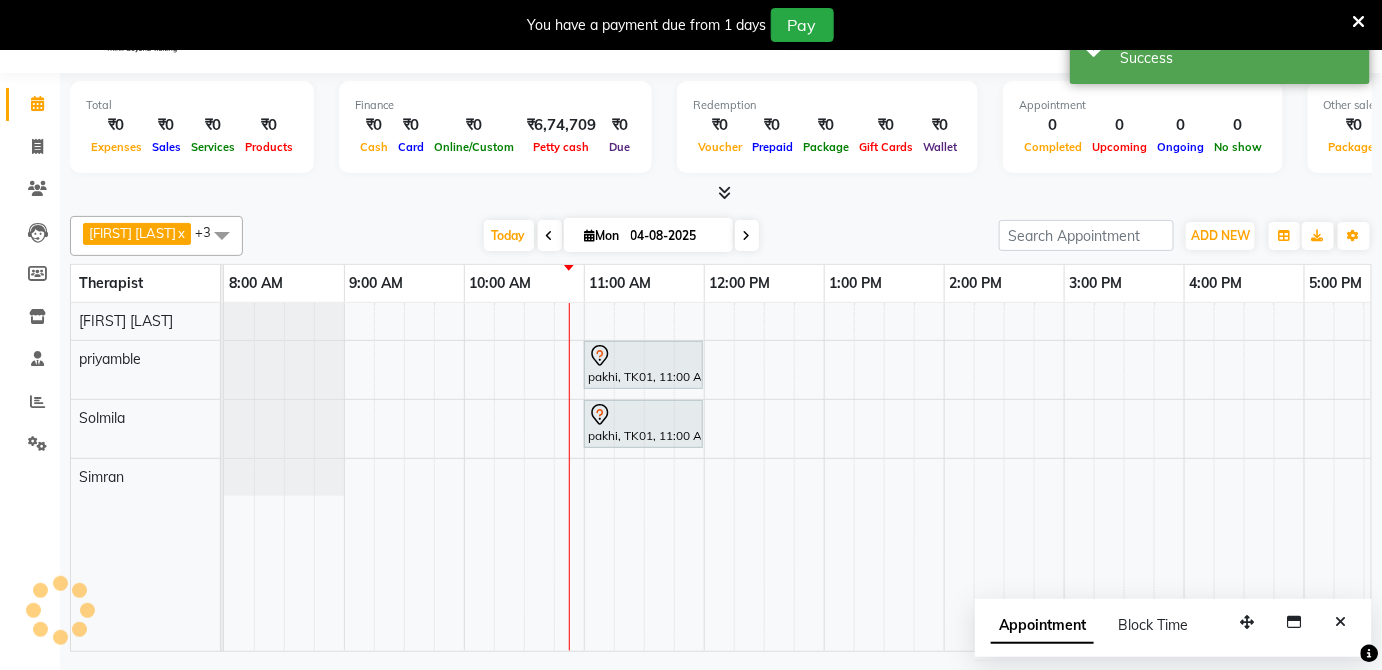 scroll, scrollTop: 0, scrollLeft: 0, axis: both 